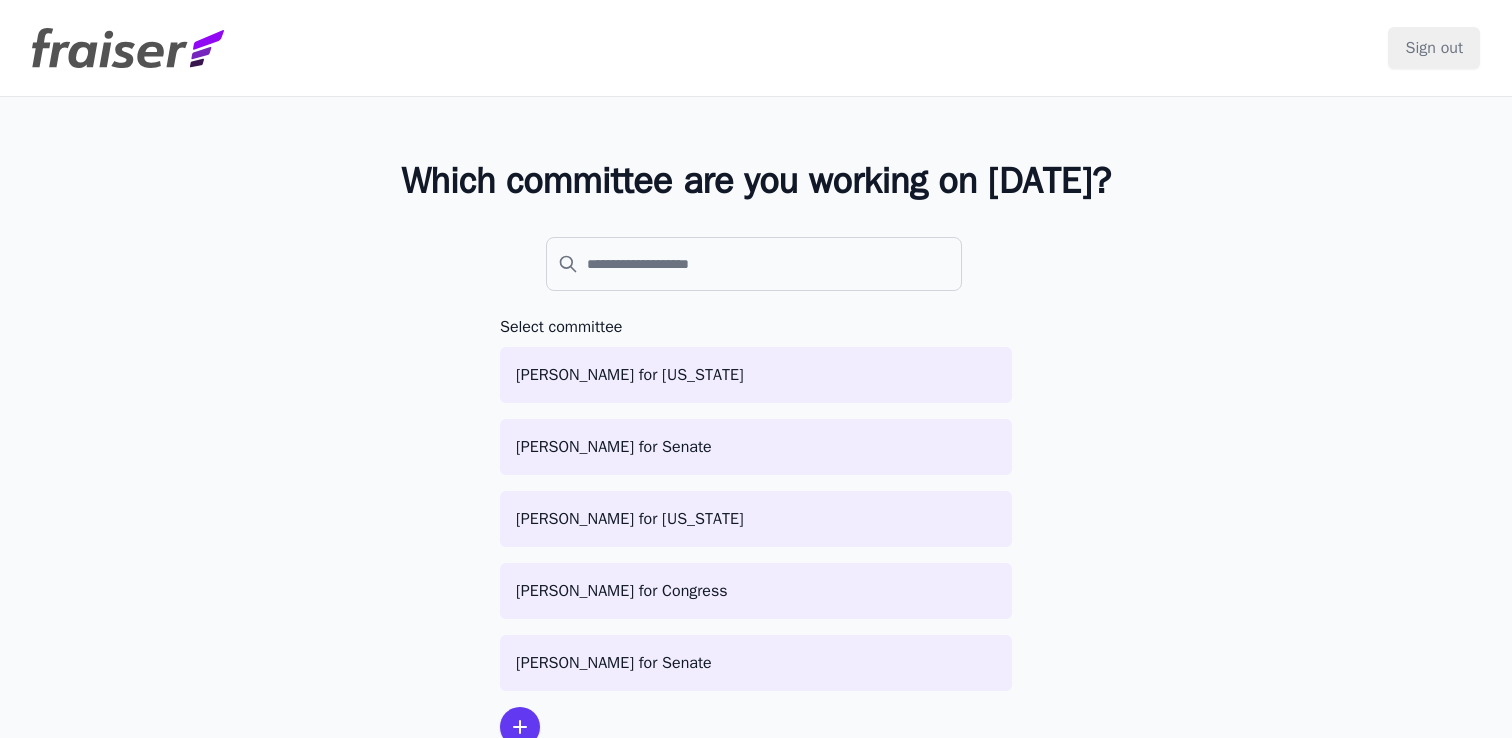 scroll, scrollTop: 0, scrollLeft: 0, axis: both 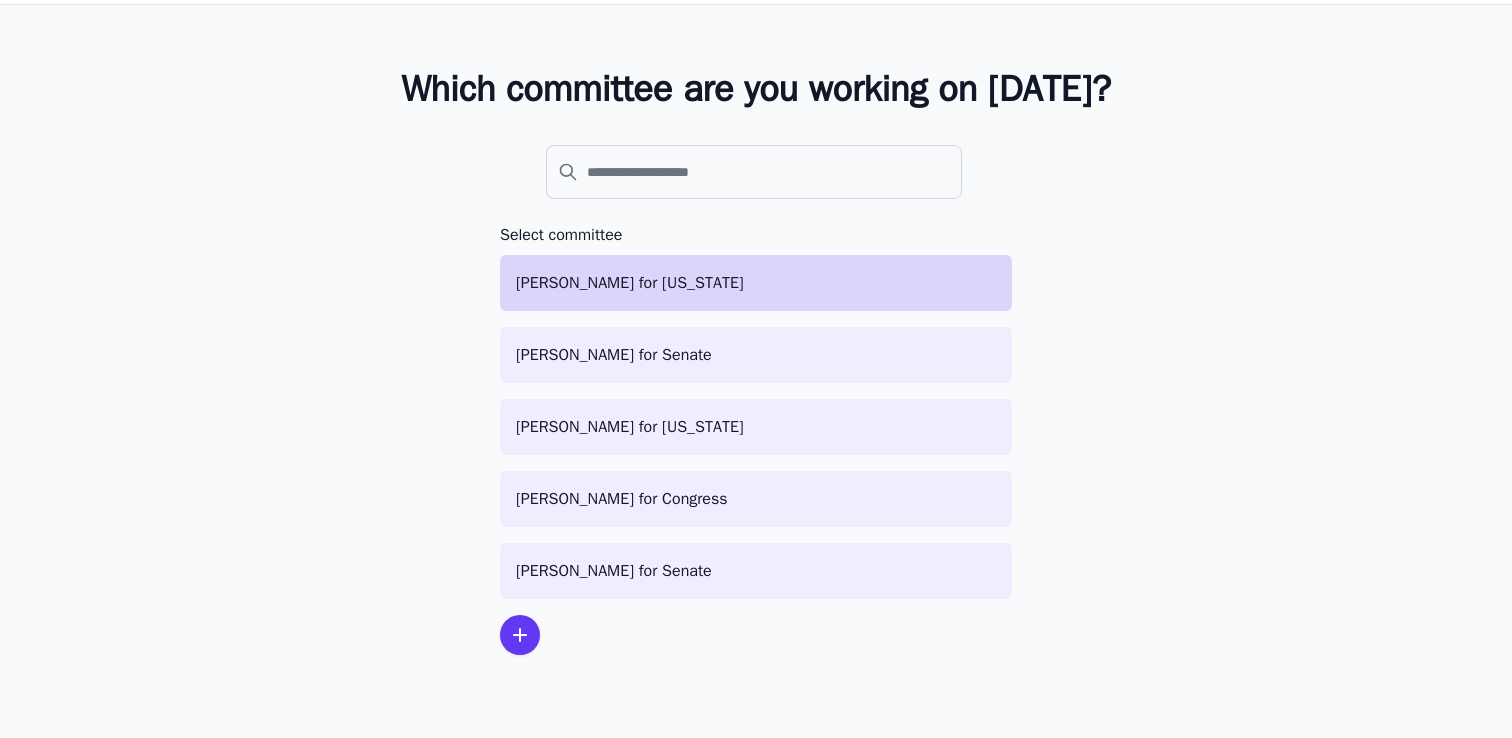 click on "[PERSON_NAME] for [US_STATE]" at bounding box center [756, 283] 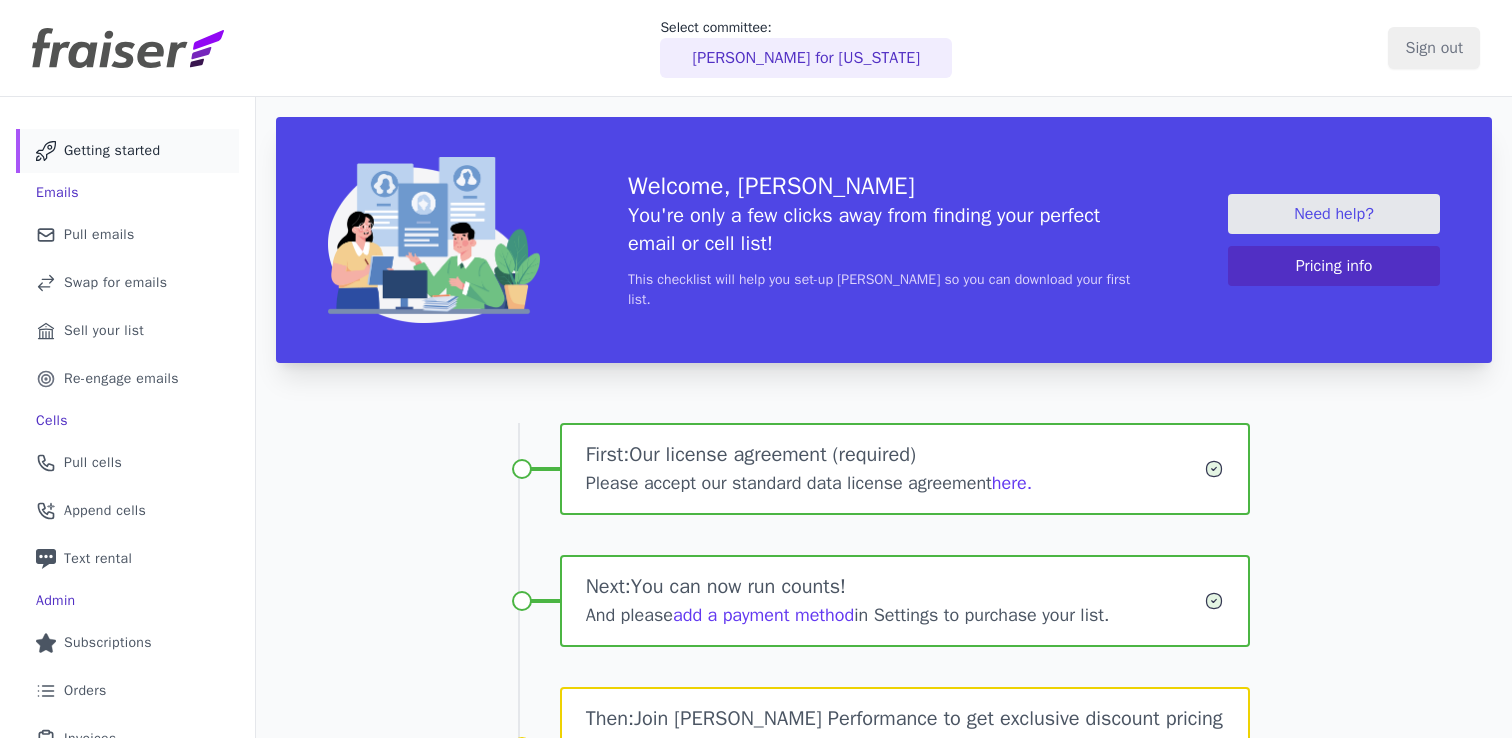 scroll, scrollTop: 0, scrollLeft: 0, axis: both 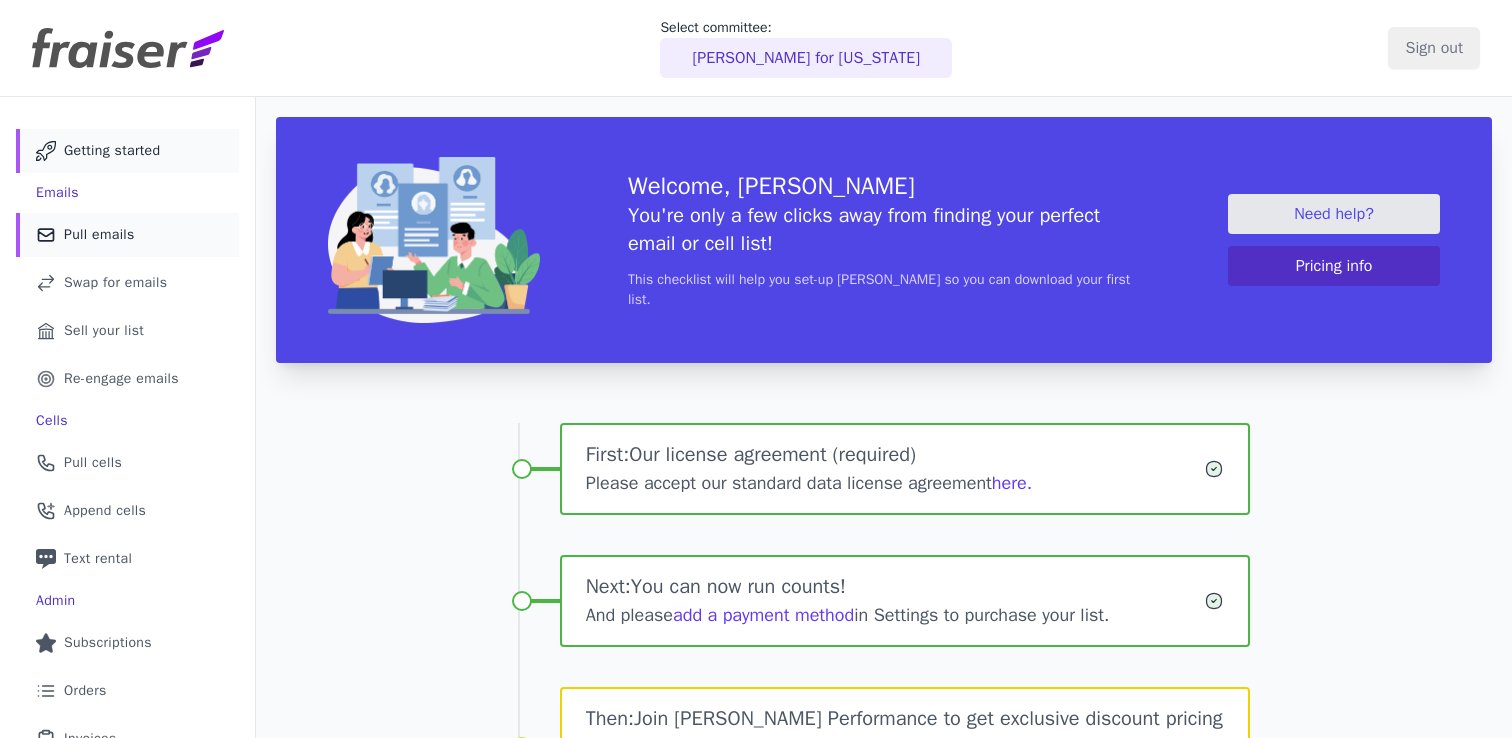 click on "Pull emails" at bounding box center (99, 235) 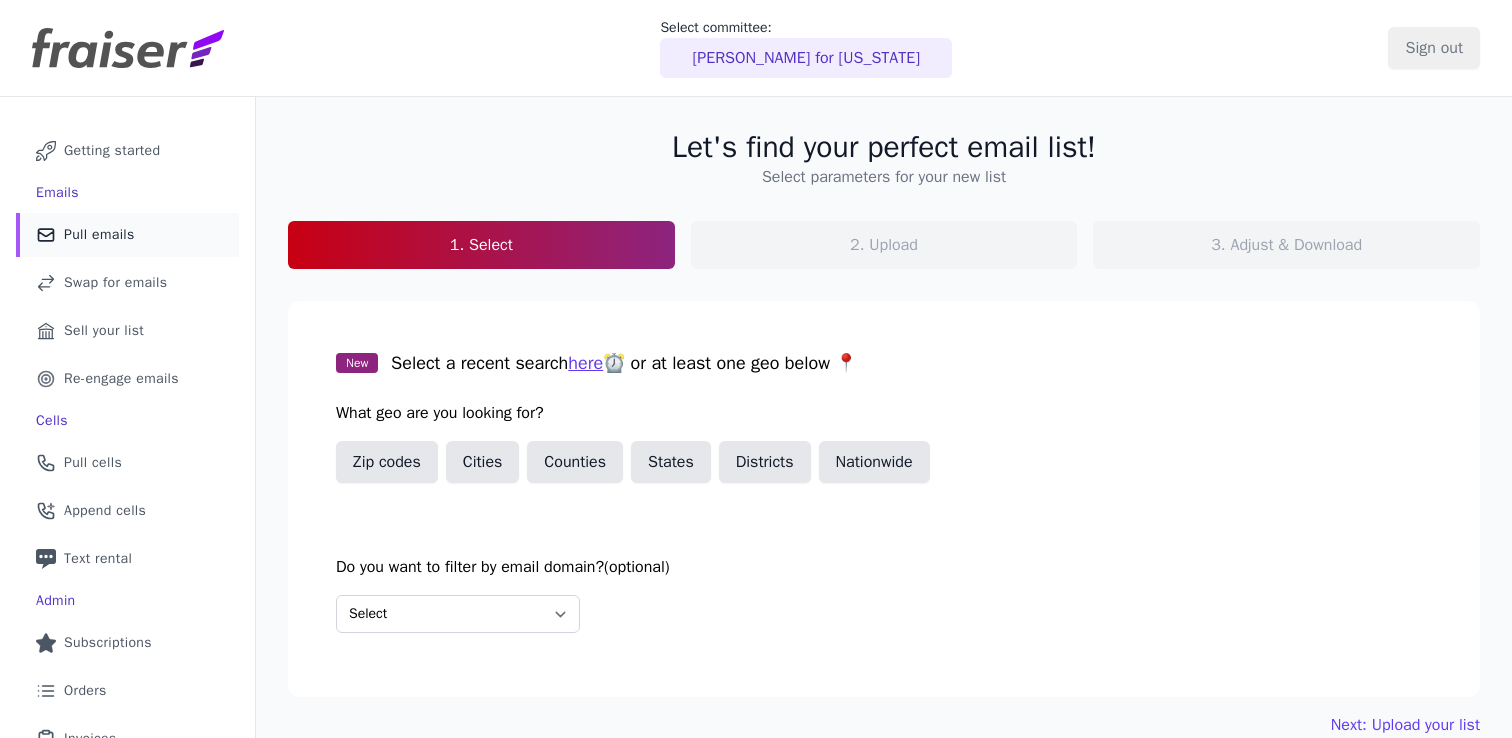 scroll, scrollTop: 0, scrollLeft: 0, axis: both 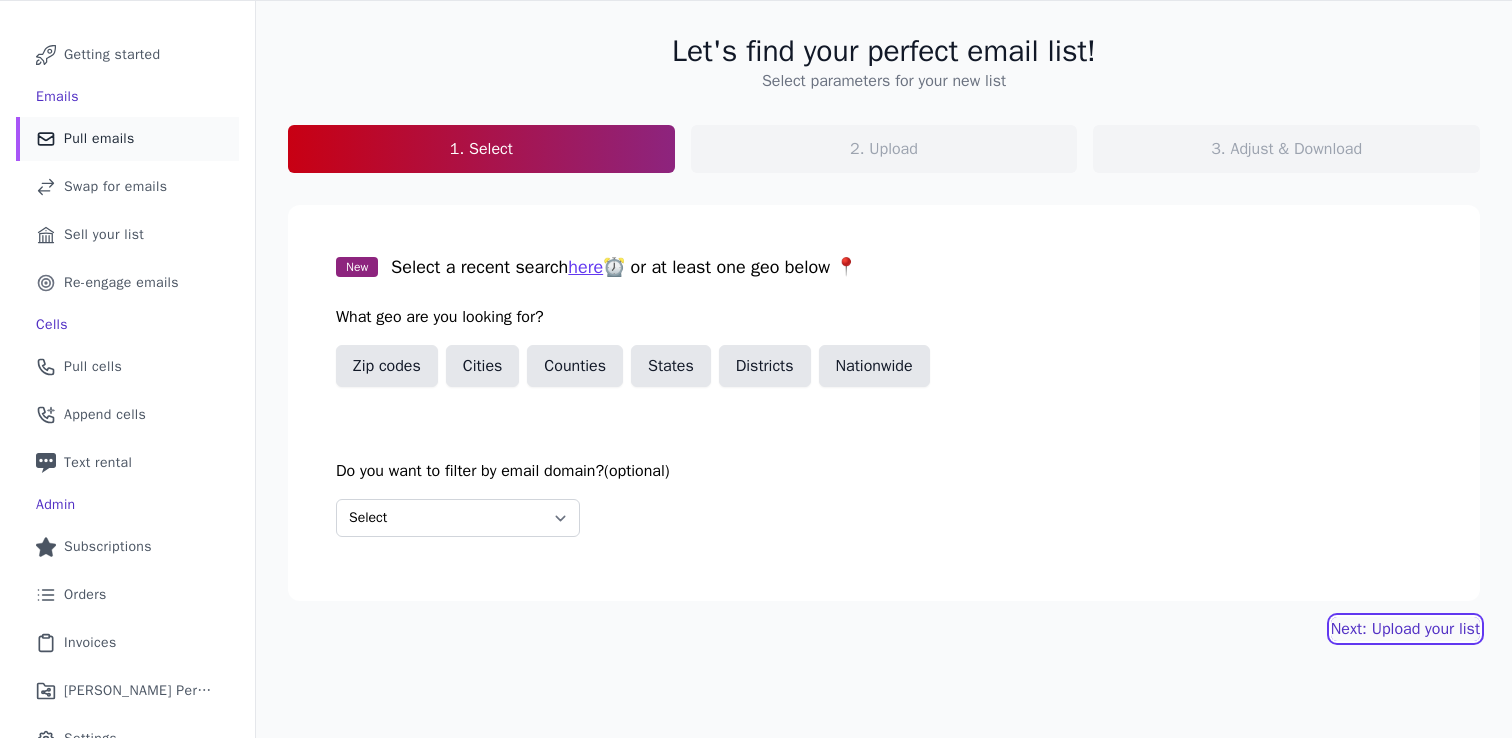 click on "Next: Upload your list" at bounding box center (1405, 629) 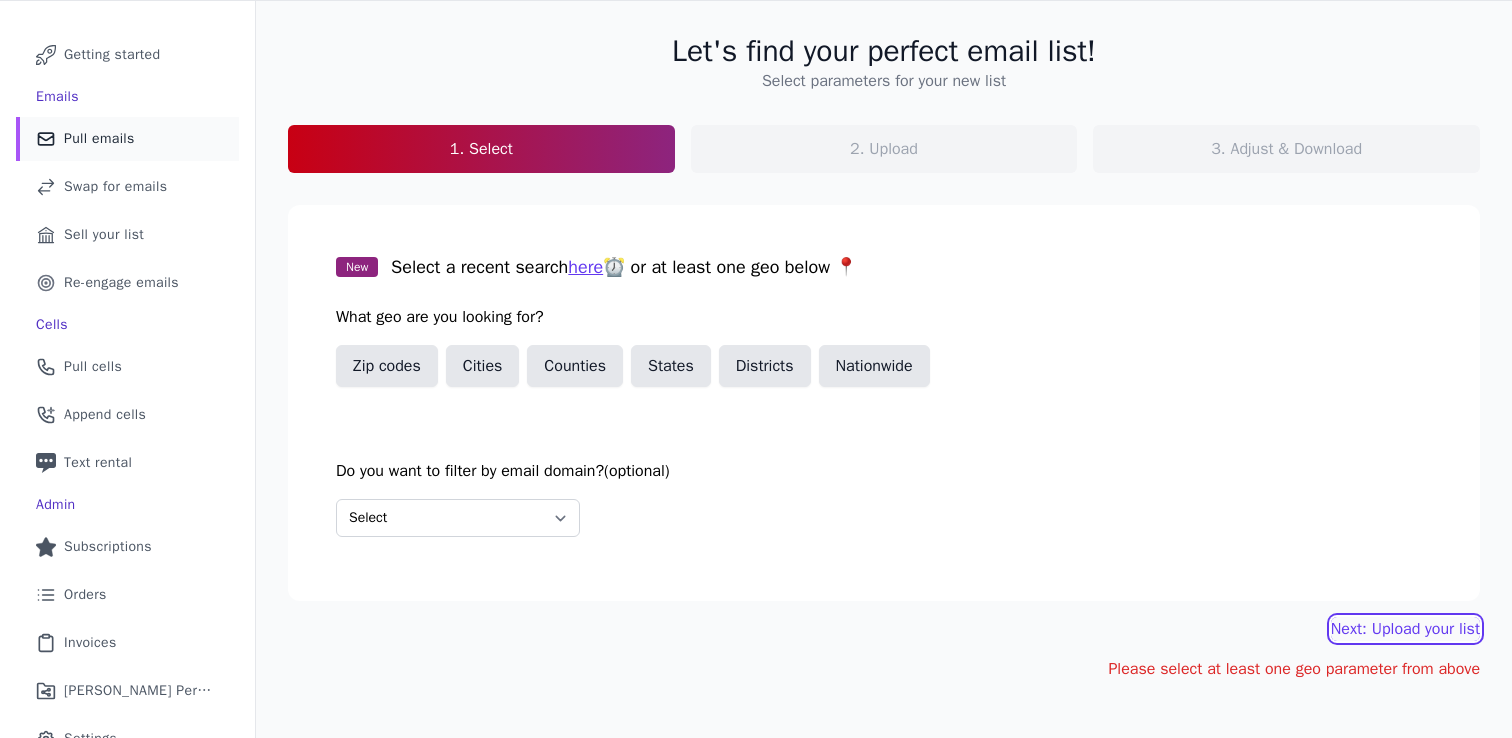 scroll, scrollTop: 167, scrollLeft: 0, axis: vertical 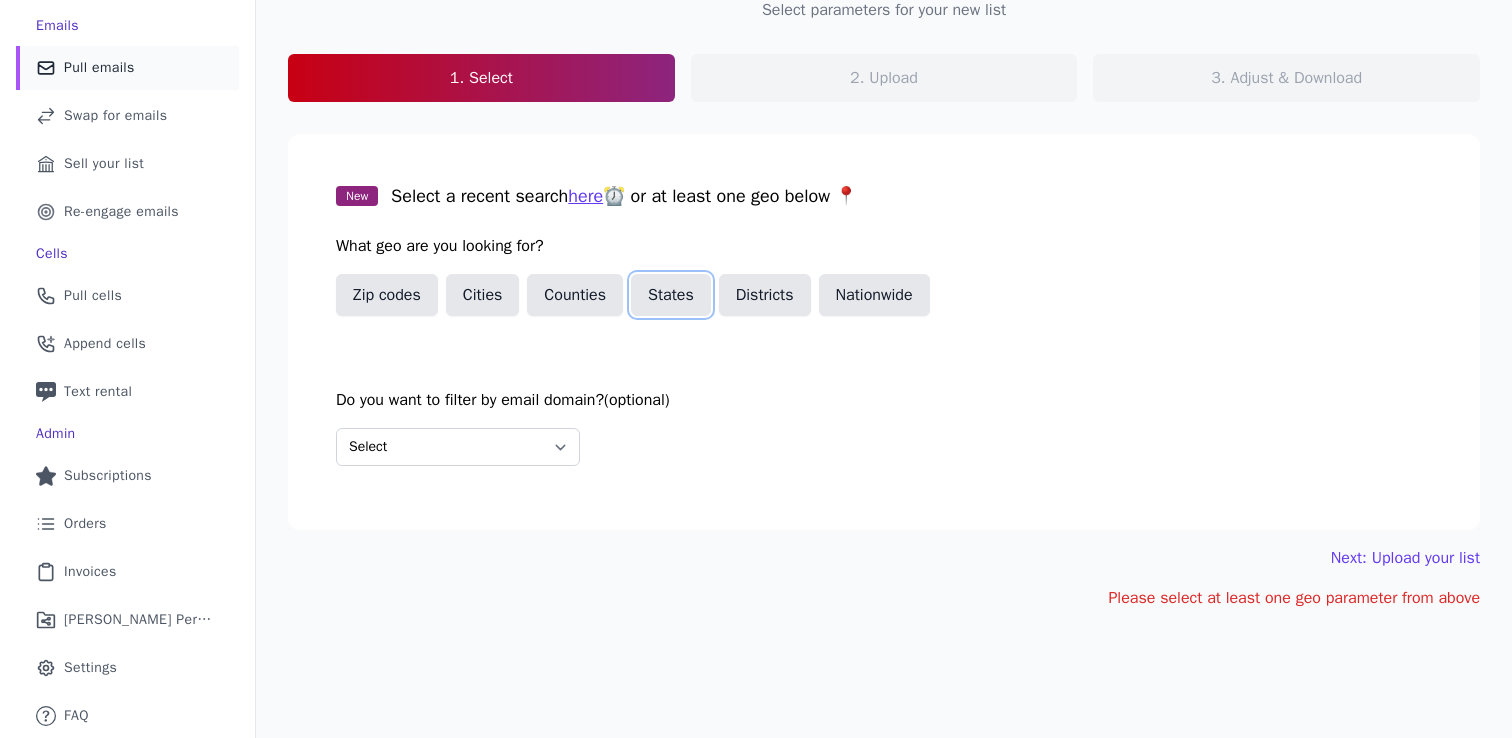 click on "States" at bounding box center [671, 295] 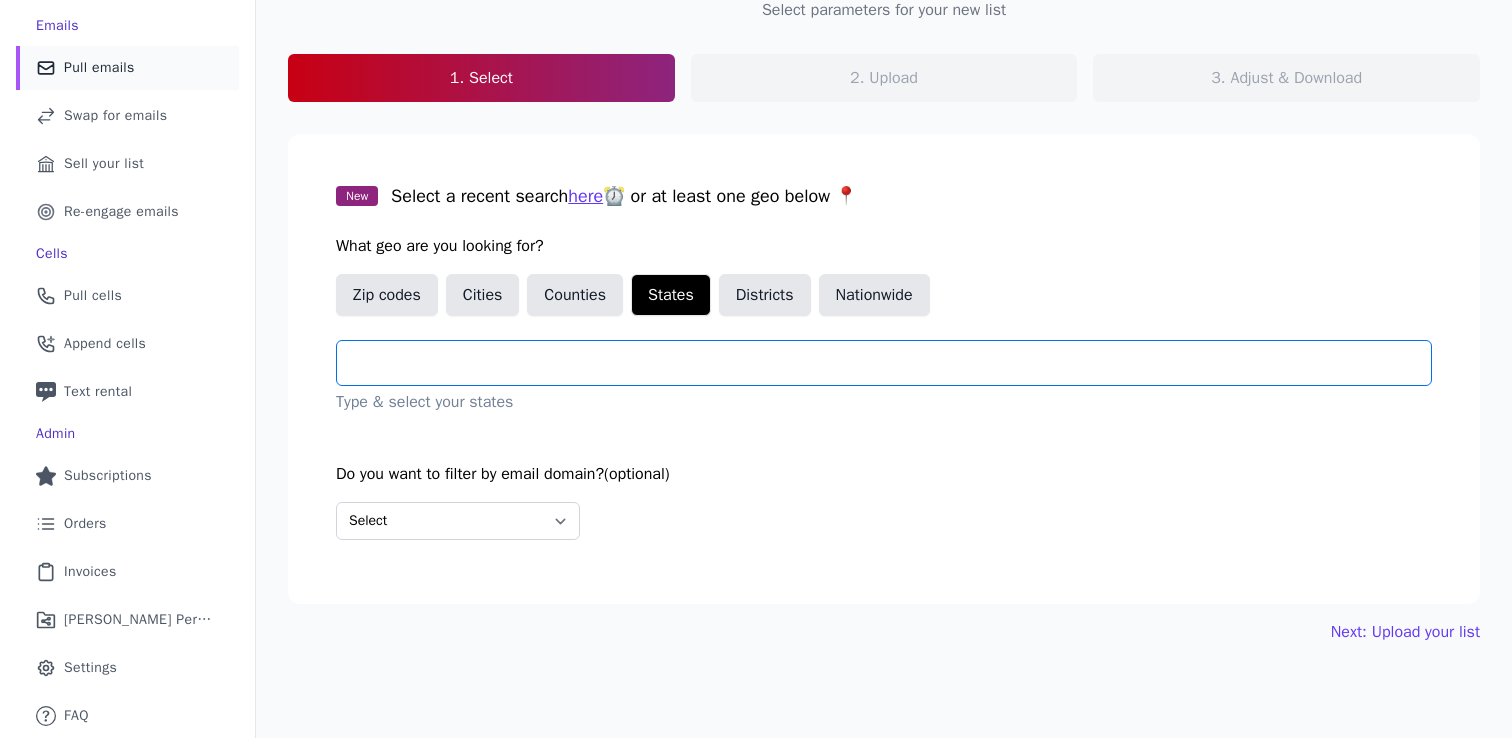 click at bounding box center [892, 363] 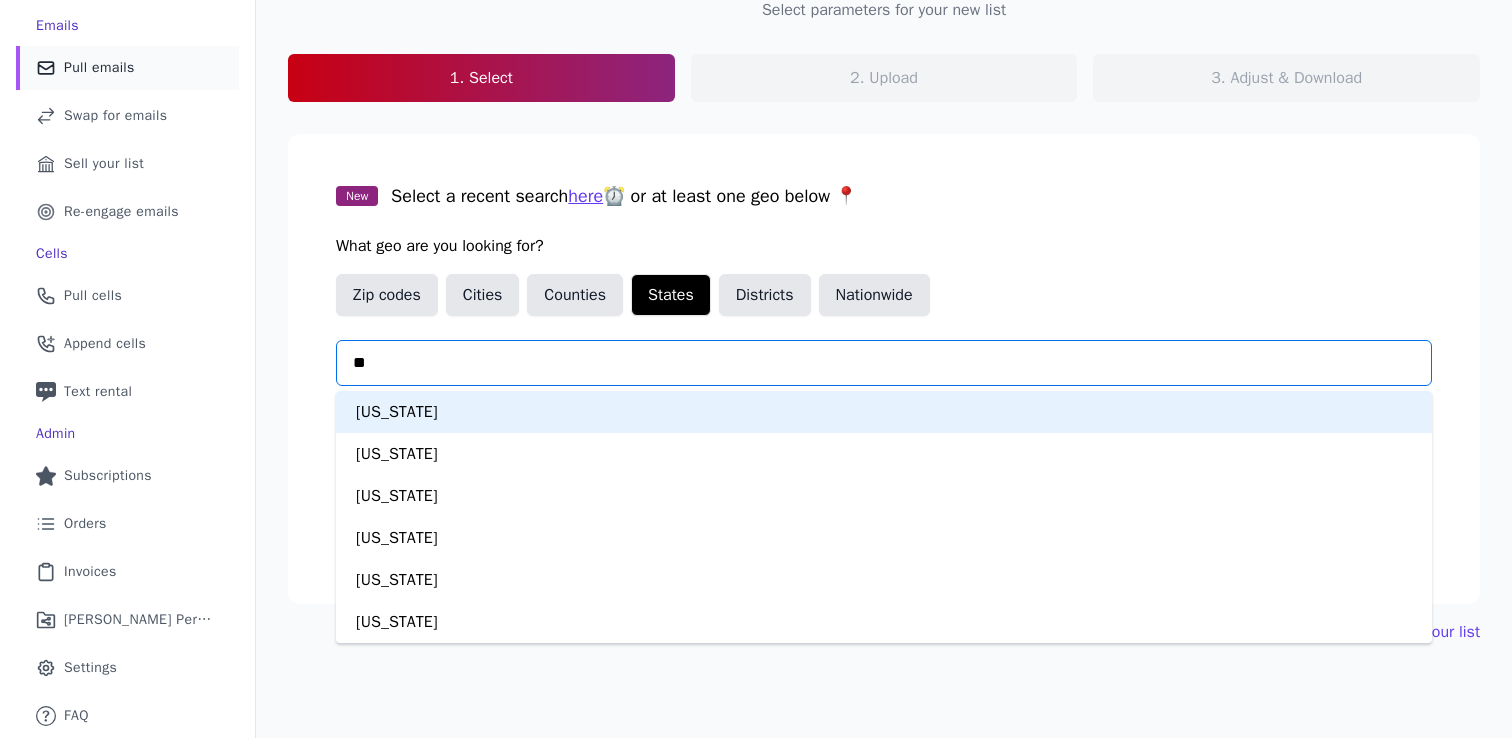 type on "***" 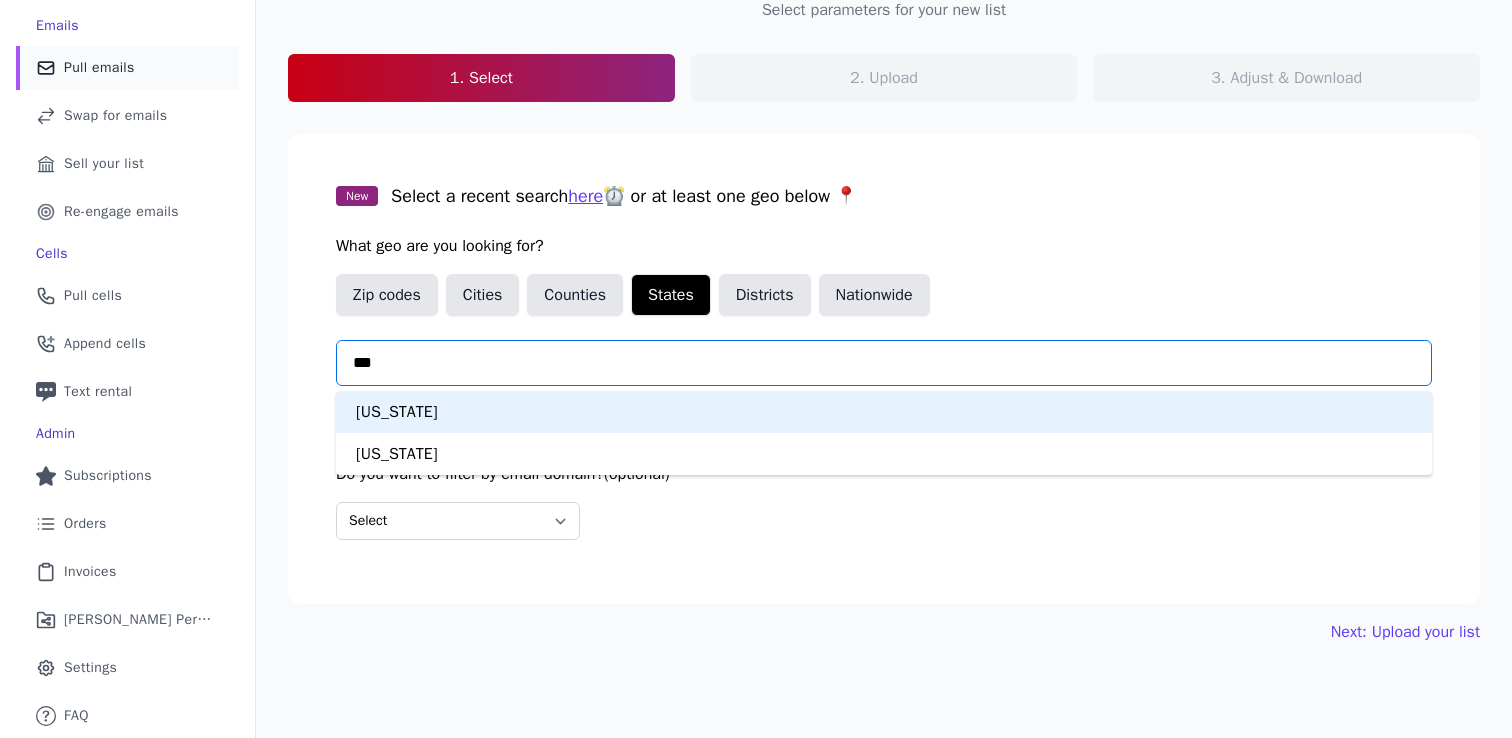 click on "[US_STATE]" at bounding box center (884, 412) 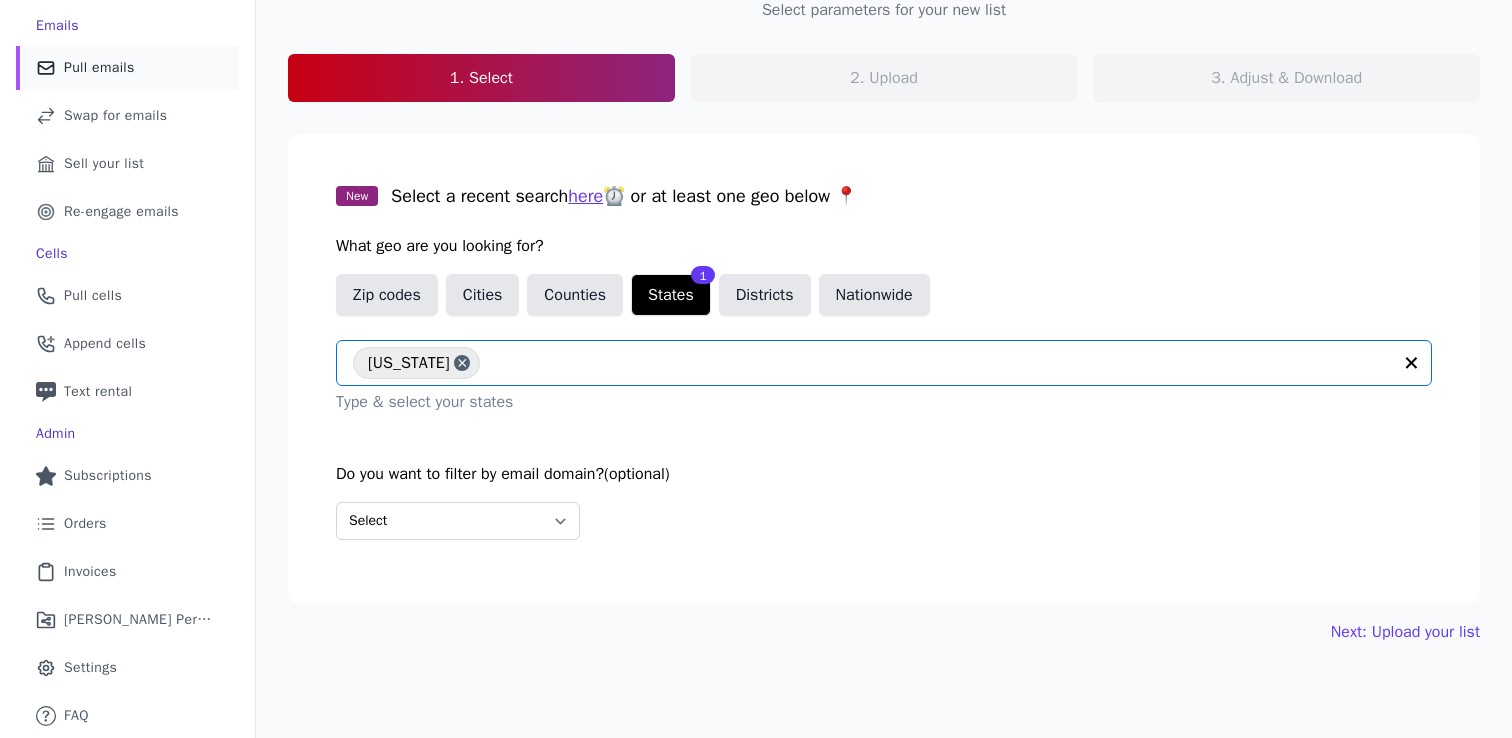 click on "Select Include only these domains Include none of these domains" at bounding box center [884, 521] 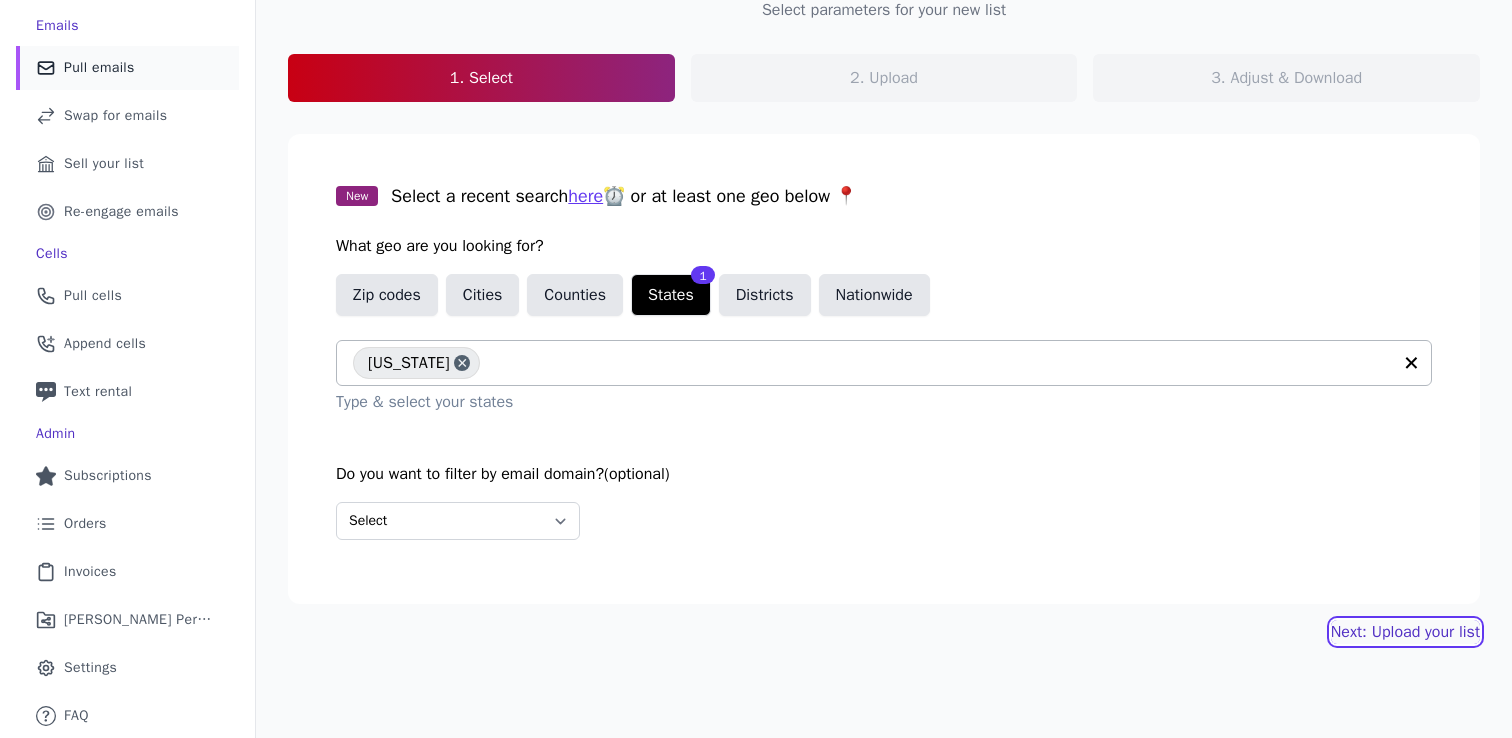 click on "Next: Upload your list" at bounding box center [1405, 632] 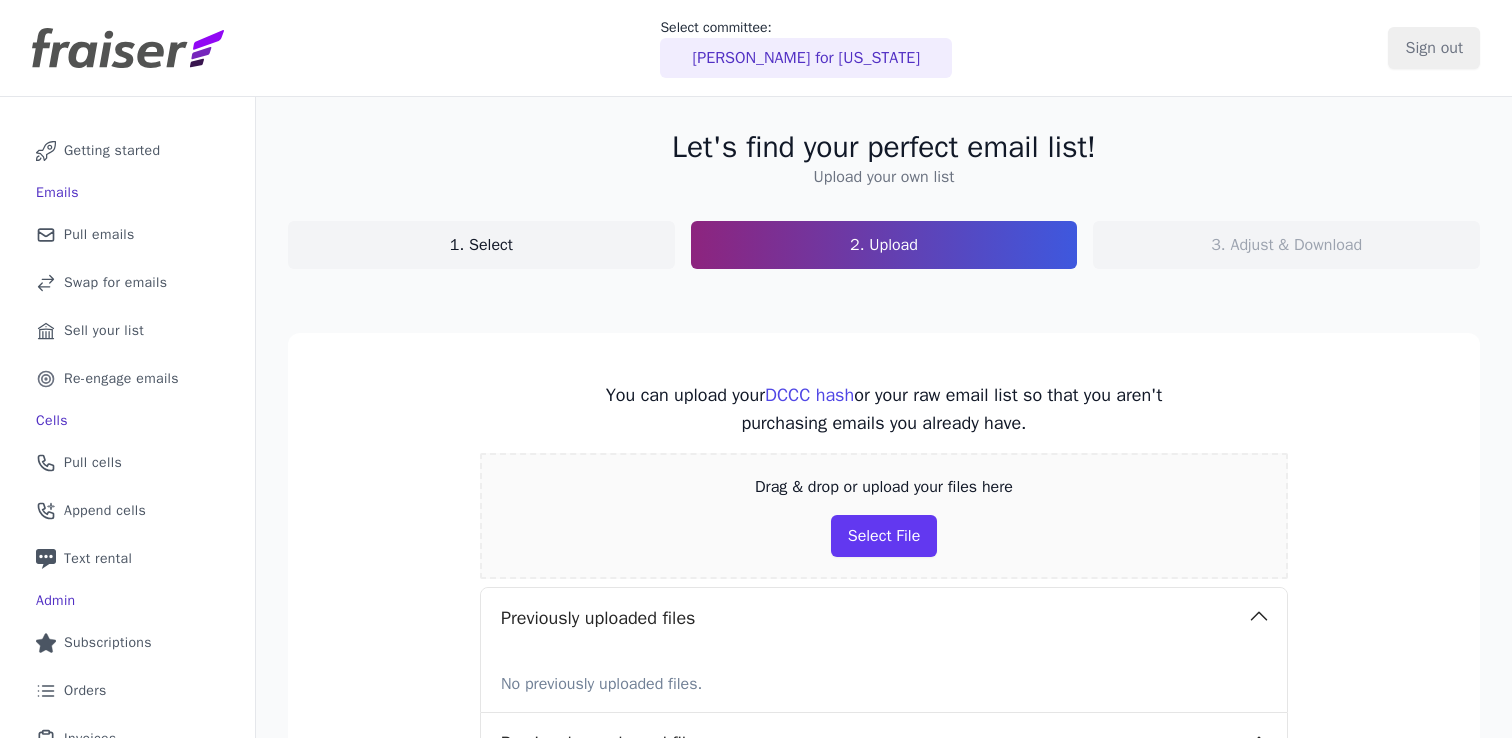 scroll, scrollTop: 0, scrollLeft: 0, axis: both 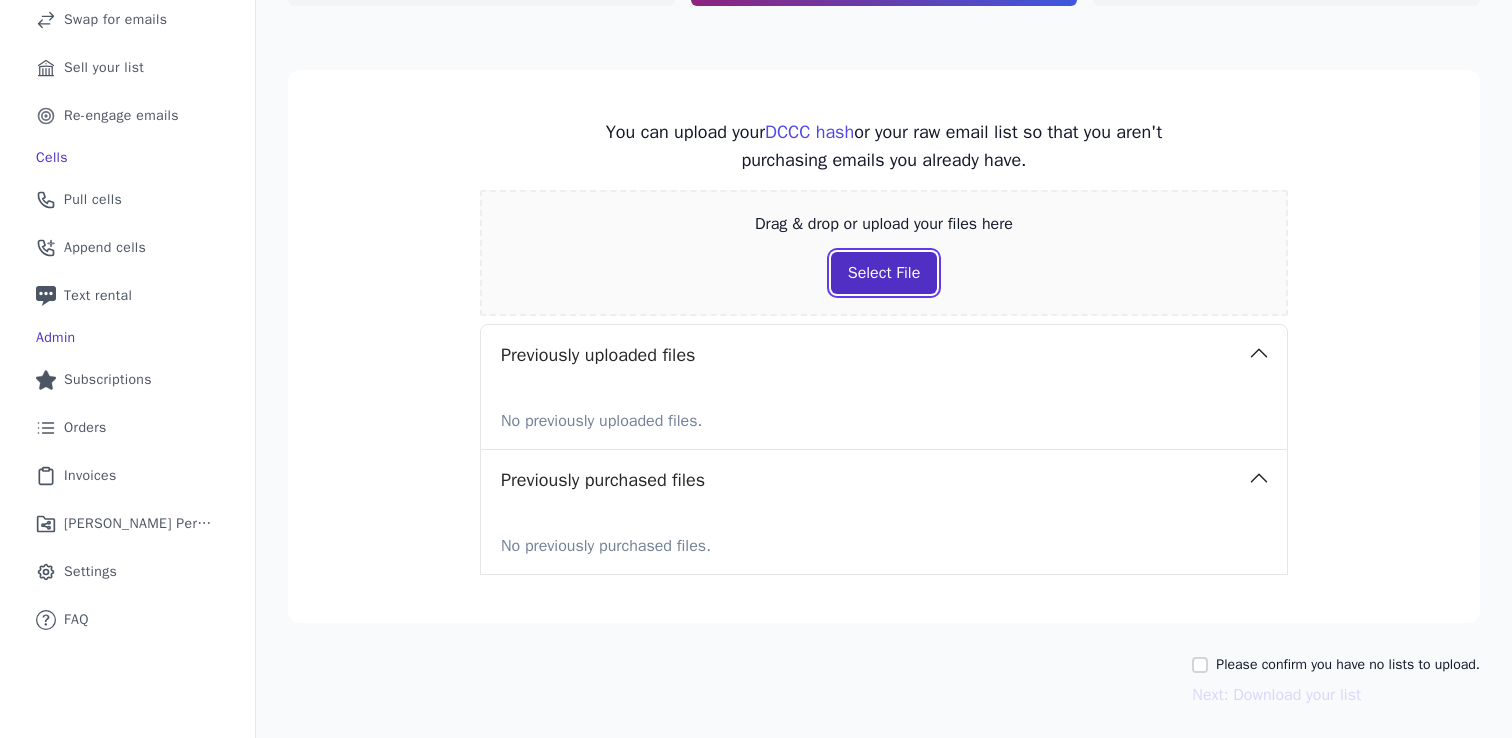 click on "Select File" at bounding box center [884, 273] 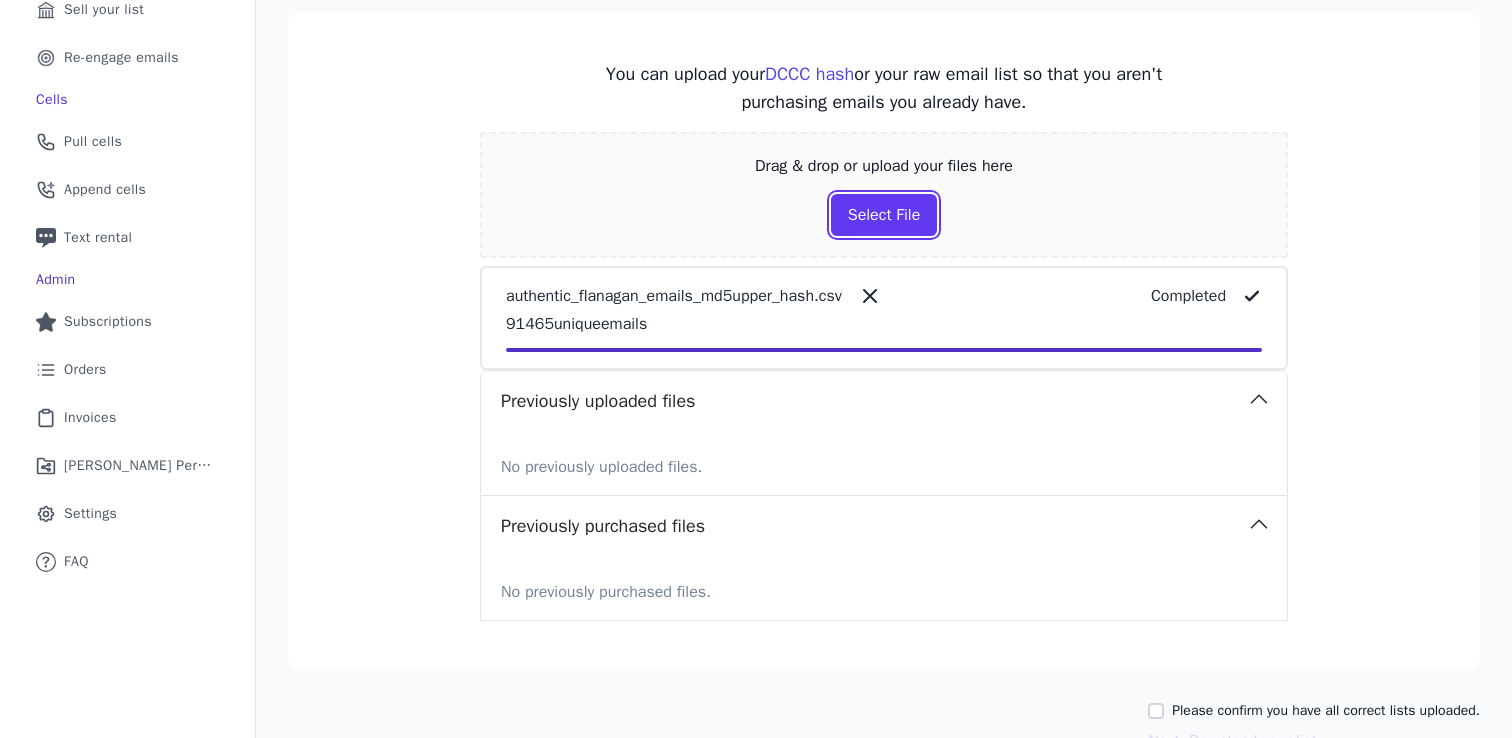 scroll, scrollTop: 436, scrollLeft: 0, axis: vertical 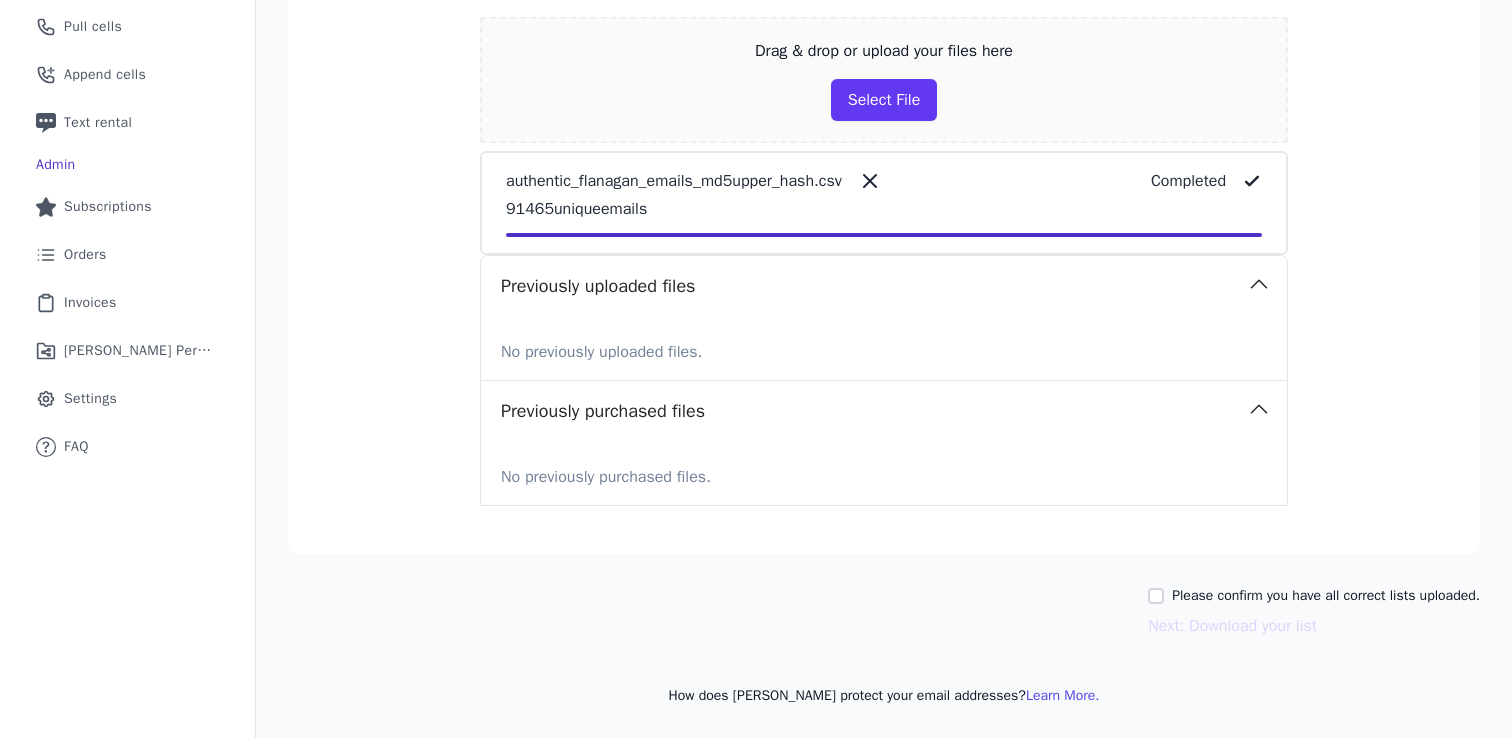 click on "Please confirm you have all correct lists uploaded." at bounding box center [1326, 596] 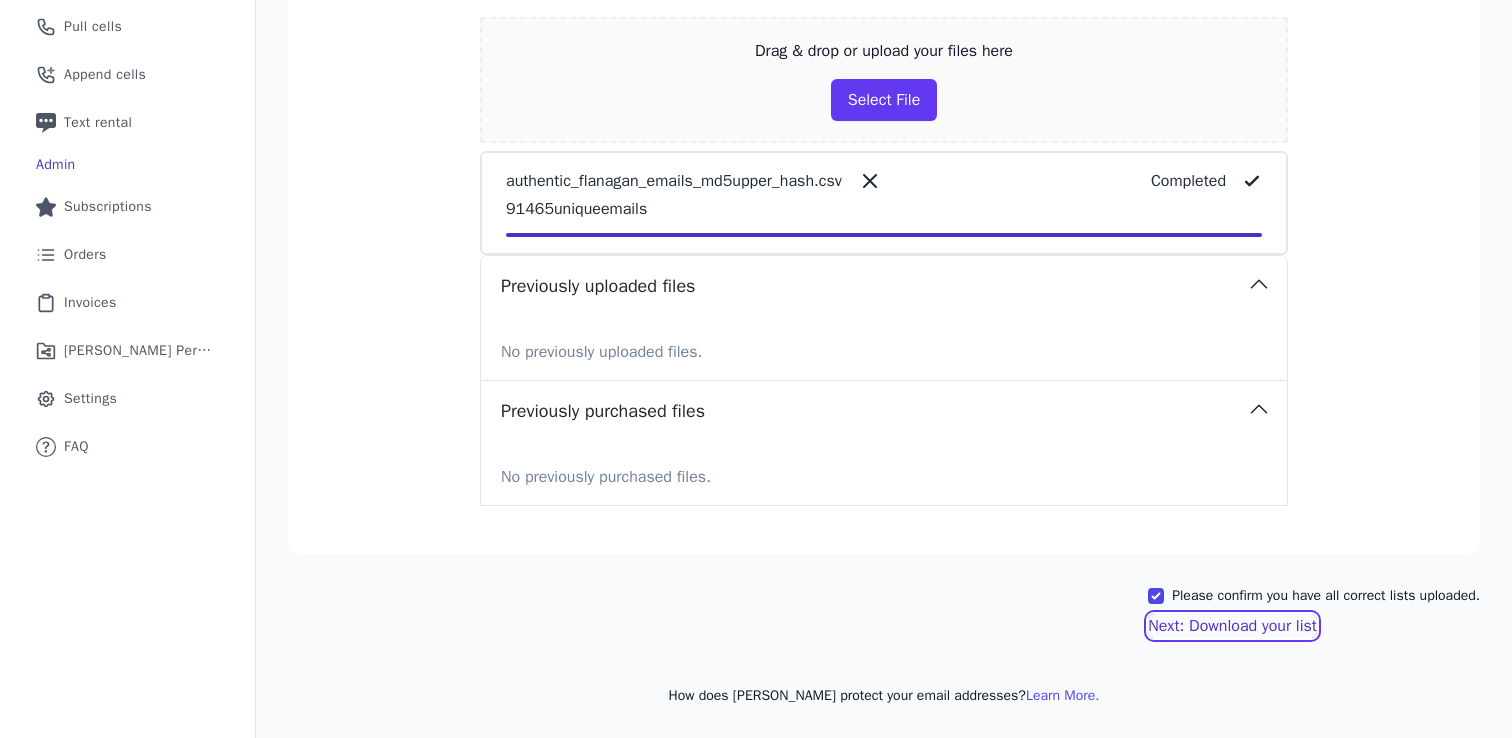 click on "Next: Download your list" at bounding box center (1232, 626) 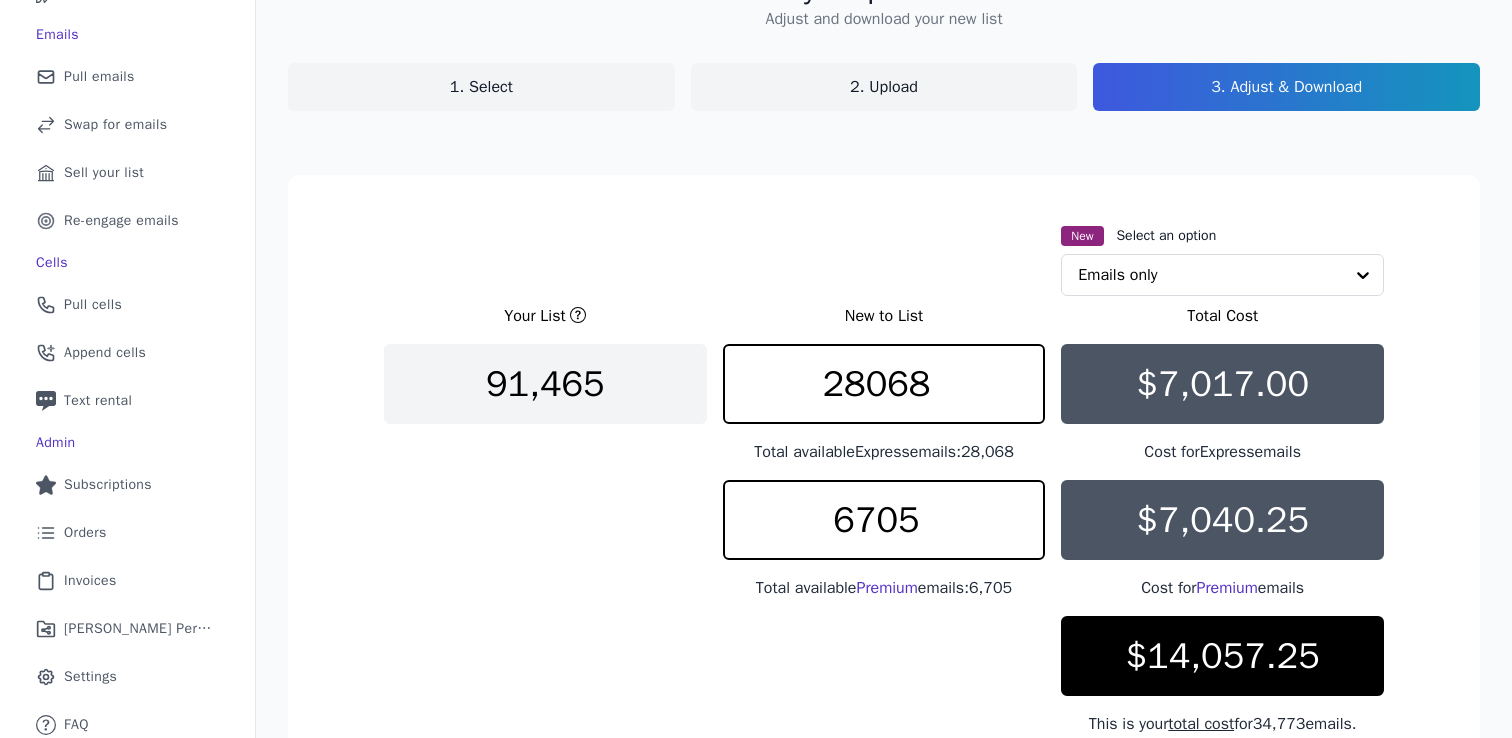 scroll, scrollTop: 162, scrollLeft: 0, axis: vertical 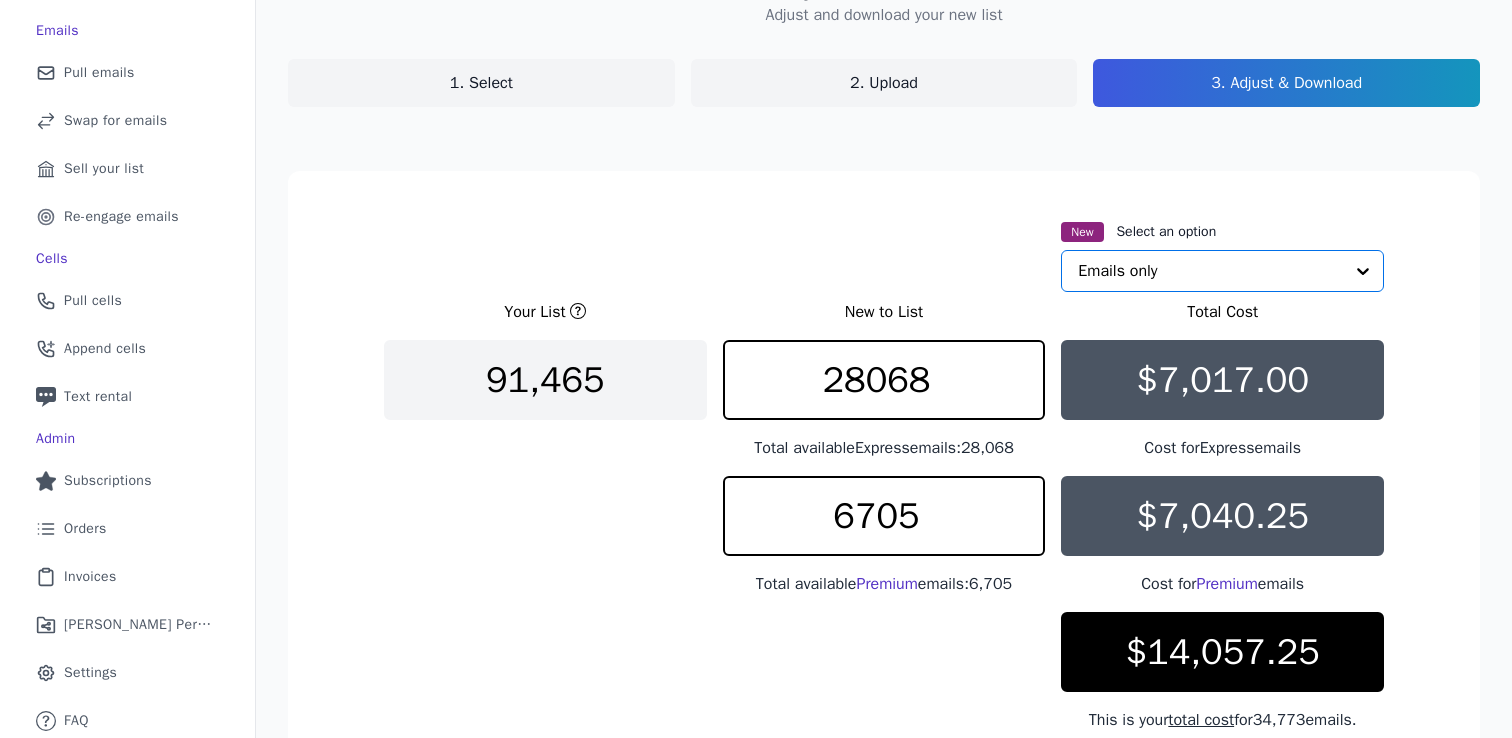 click 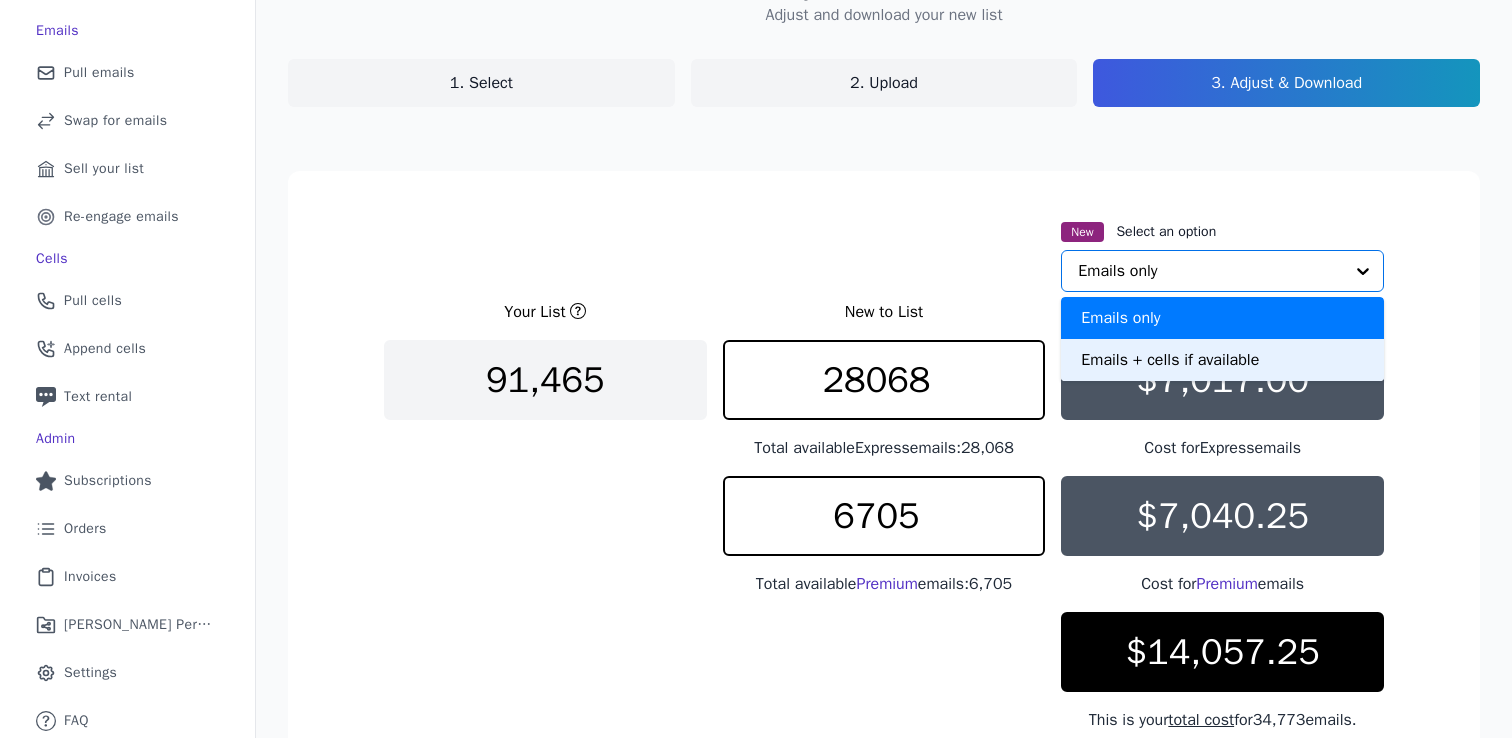 click on "Emails + cells if available" at bounding box center [1222, 360] 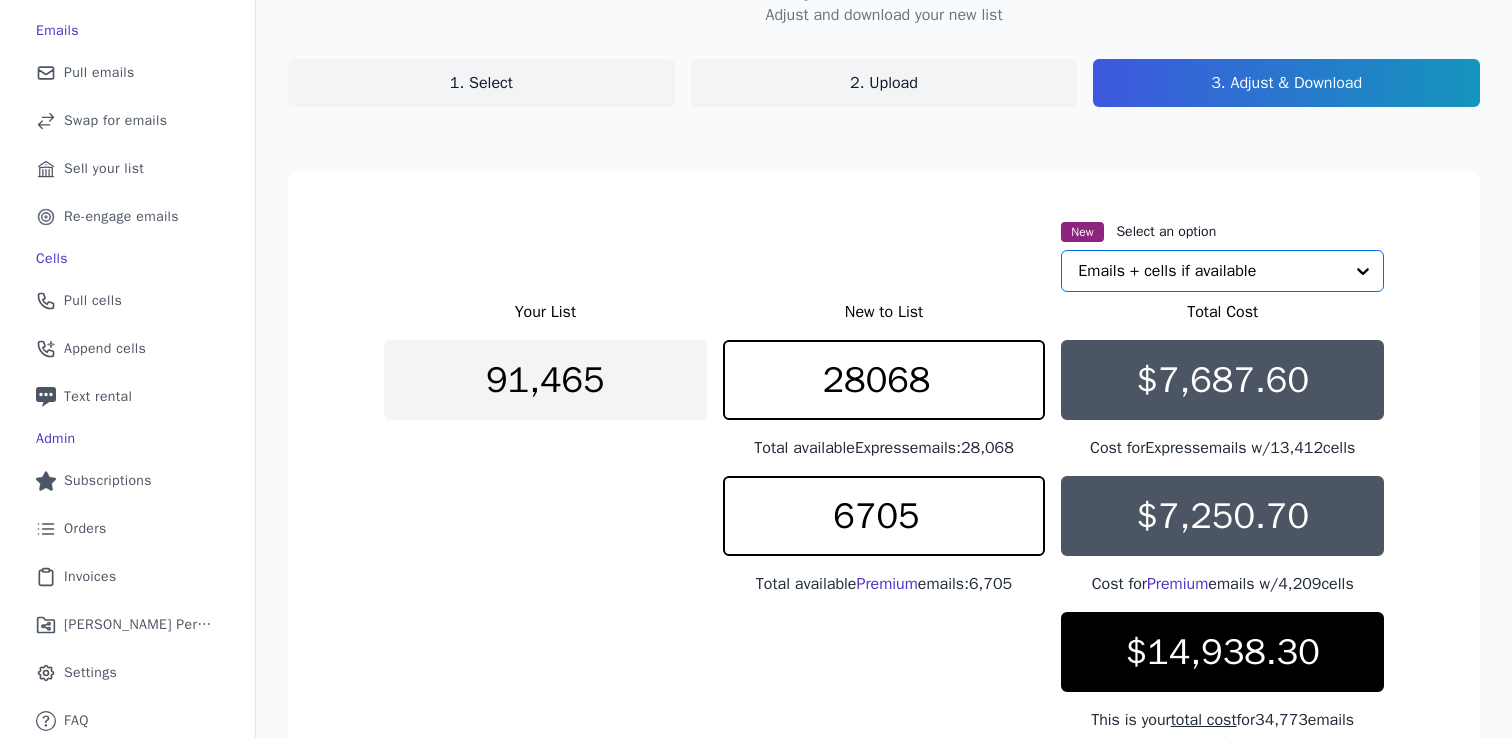 click on "New   Select an option     Option Emails + cells if available, selected.   Select is focused, type to refine list, press down to open the menu.     Emails + cells if available               Your List   New to List   Total Cost   91,465   28068   Total available  Express  emails:  28,068   $7,687.60   Cost for  Express  emails w/  13,412  cells   6705   Total available  Premium
emails:  6,705   $7,250.70   Cost for  Premium  emails w/  4,209
cells     $14,938.30   This is your  total cost  for  34,773
emails w/  17,621  cells.         Buying  28,068   Express  w/  13,412  cells and
6,705   Premium  emails w/  4,209
cells
Charging to  Peggy Flanagan for Minnesota   Buy your new list" at bounding box center (884, 564) 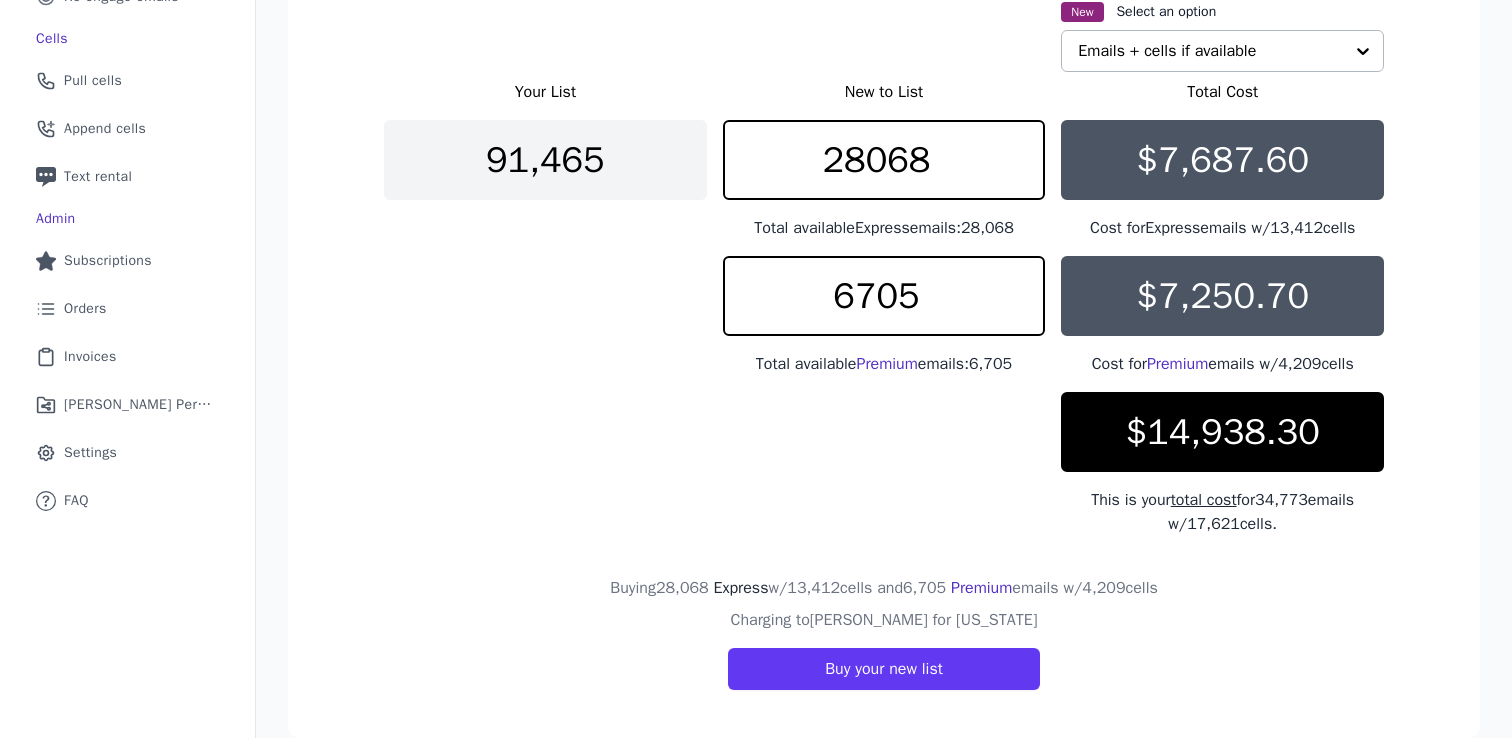 scroll, scrollTop: 383, scrollLeft: 0, axis: vertical 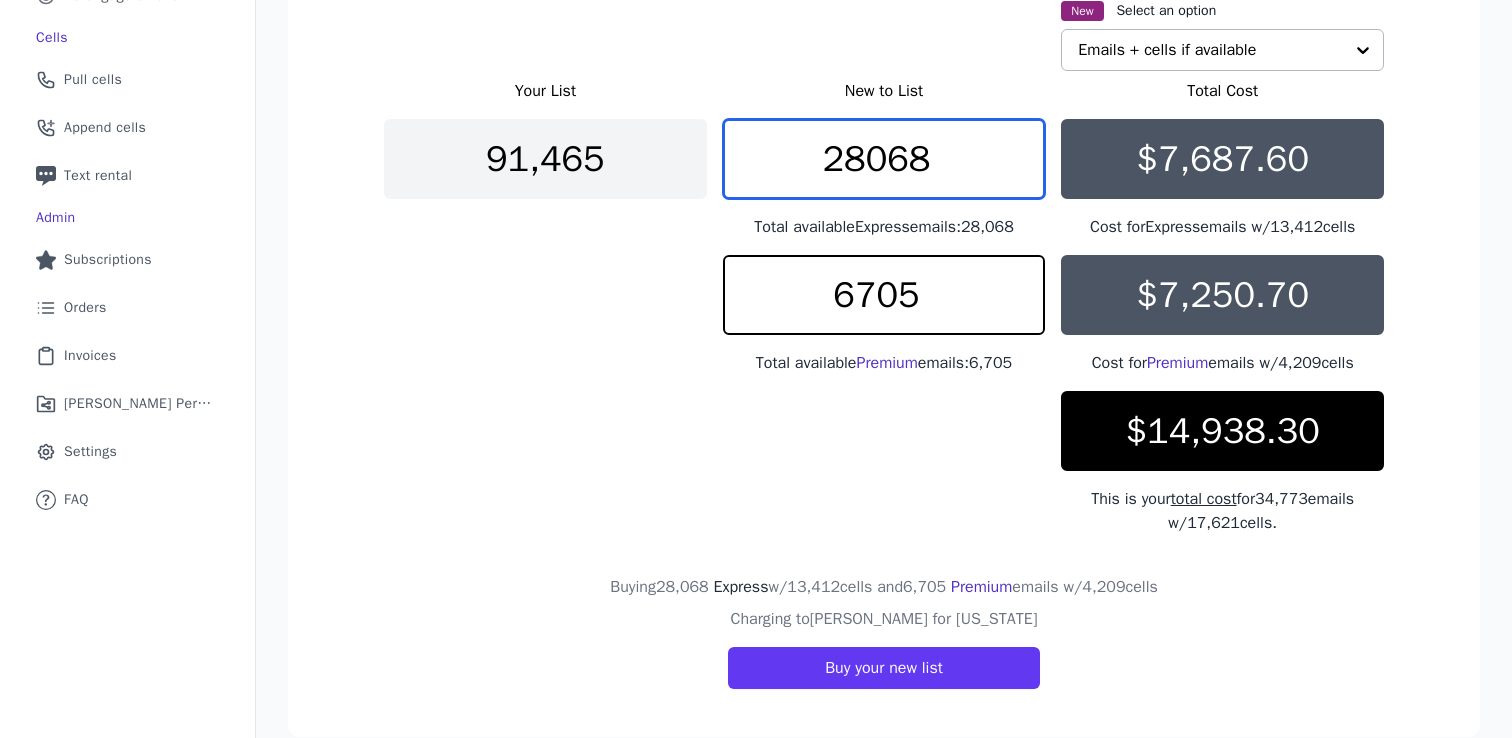 click on "28068" at bounding box center (884, 159) 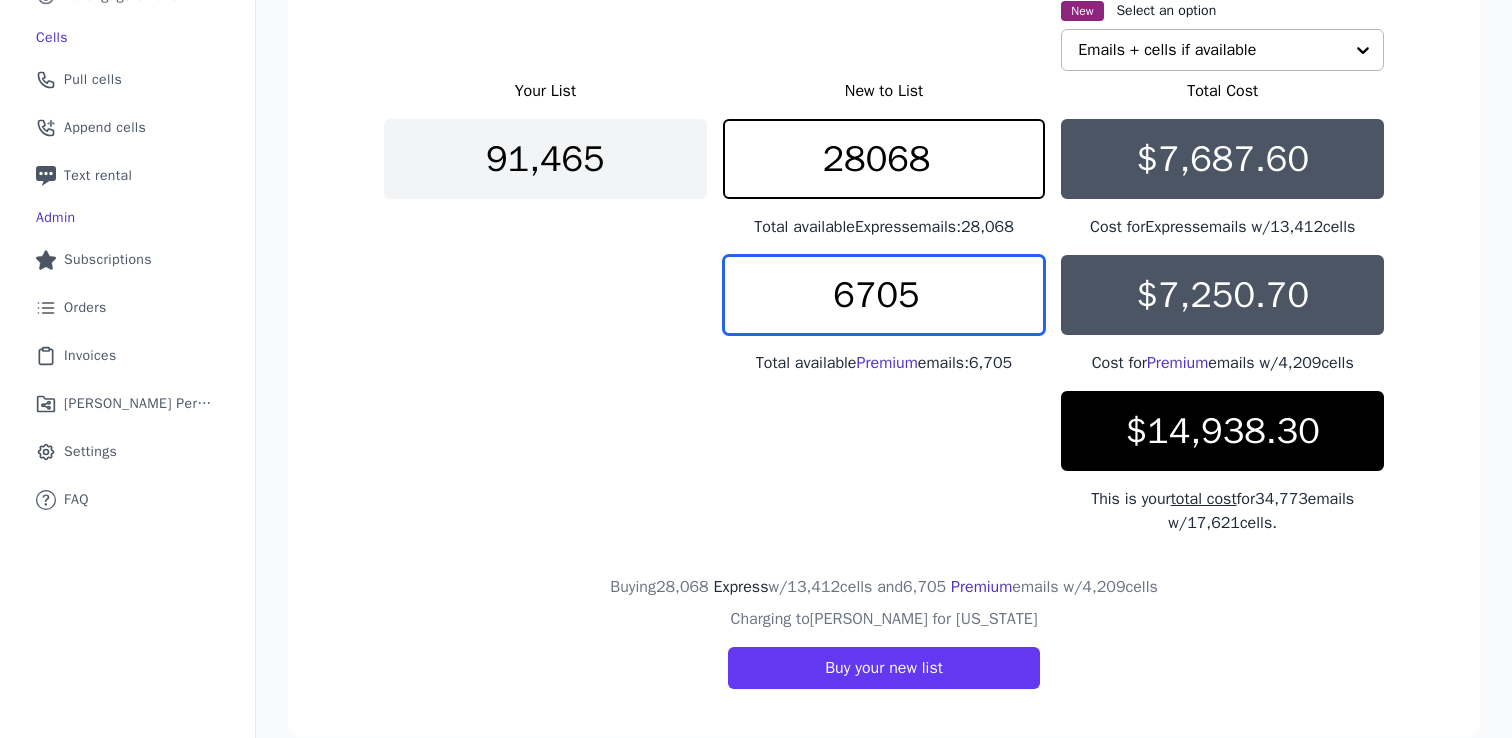 click on "6705" at bounding box center [884, 295] 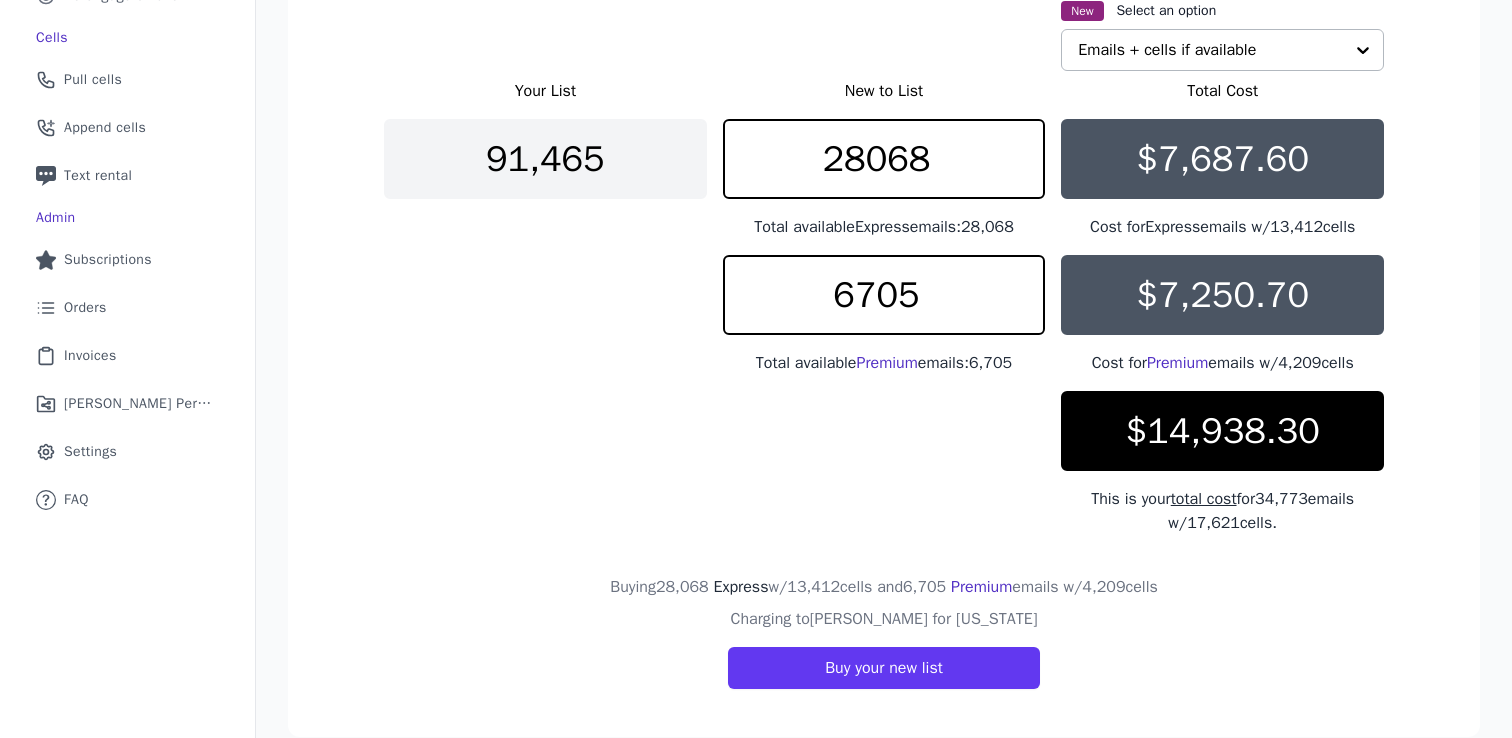 click on "$7,687.60" at bounding box center (1222, 159) 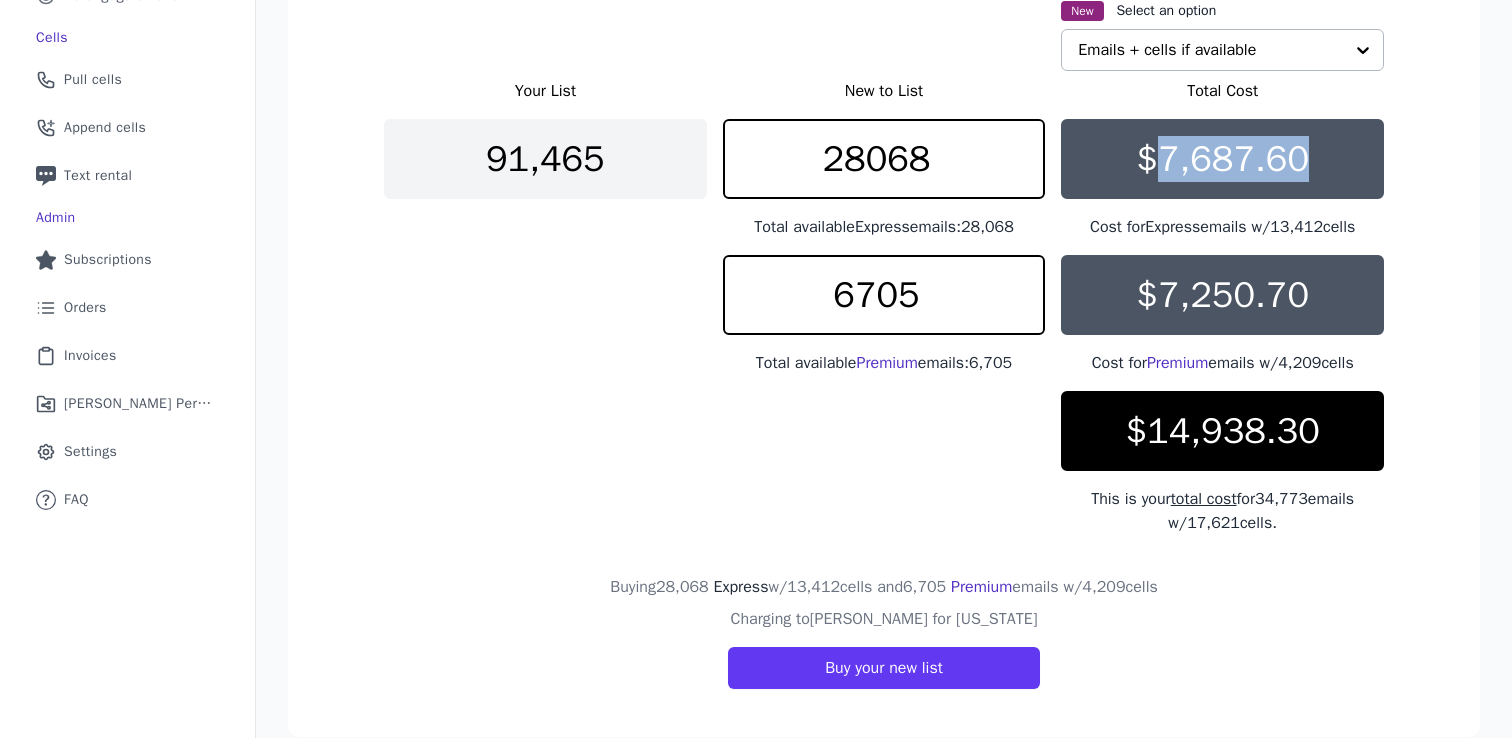 click on "$7,687.60" at bounding box center [1222, 159] 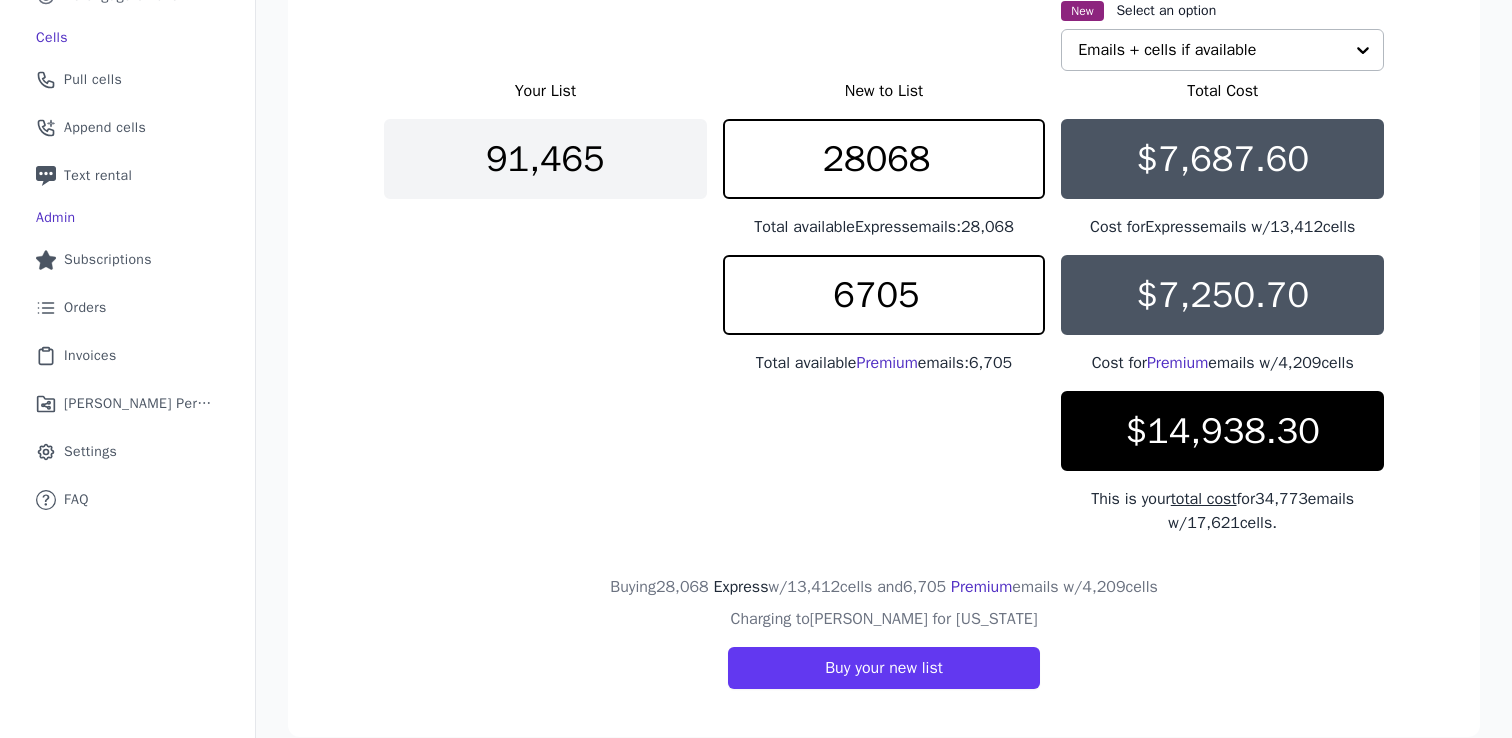 click on "$7,250.70" at bounding box center [1222, 295] 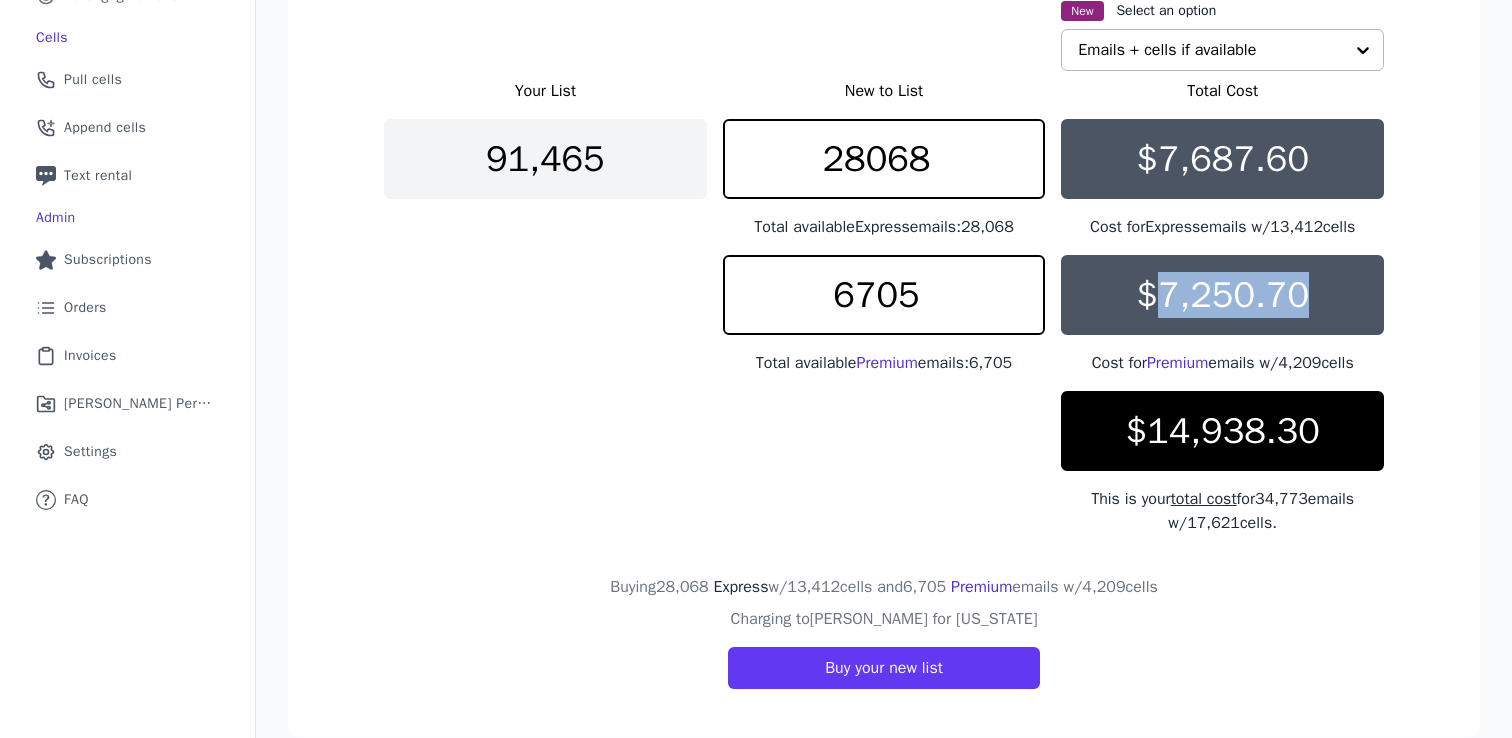 click on "$7,250.70" at bounding box center (1222, 295) 